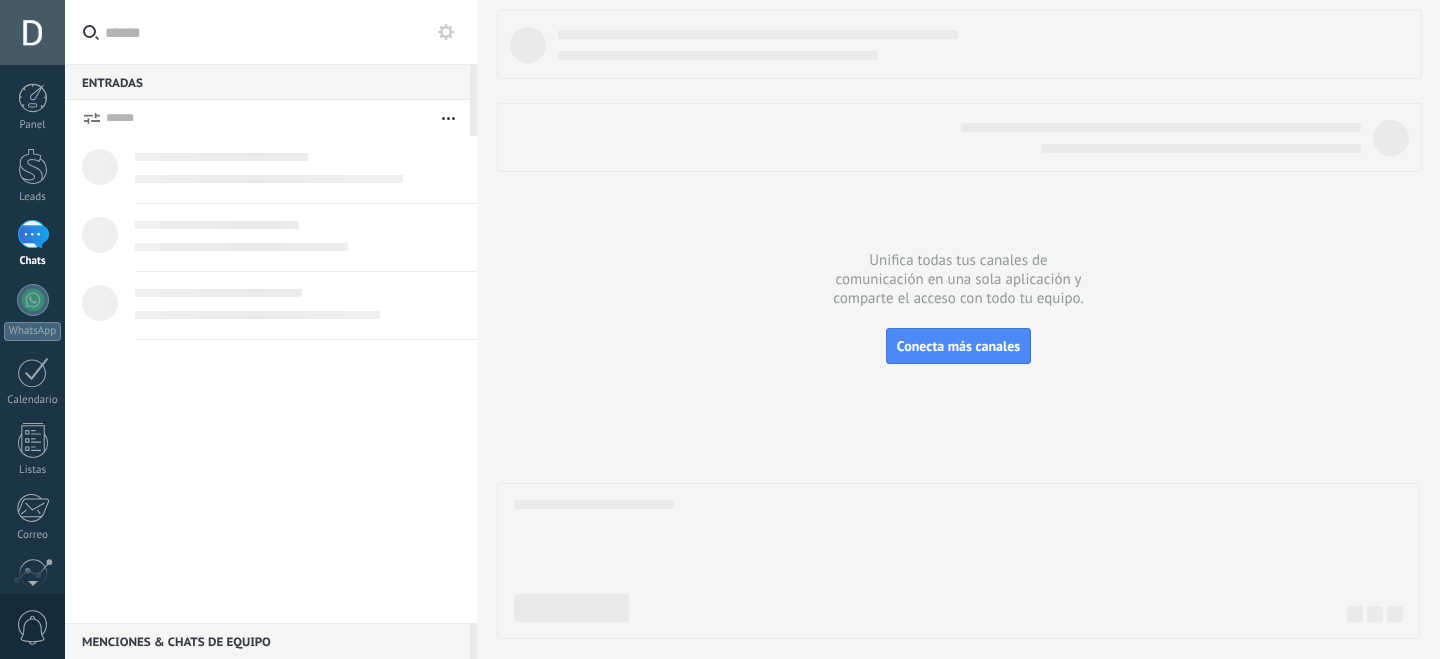 scroll, scrollTop: 0, scrollLeft: 0, axis: both 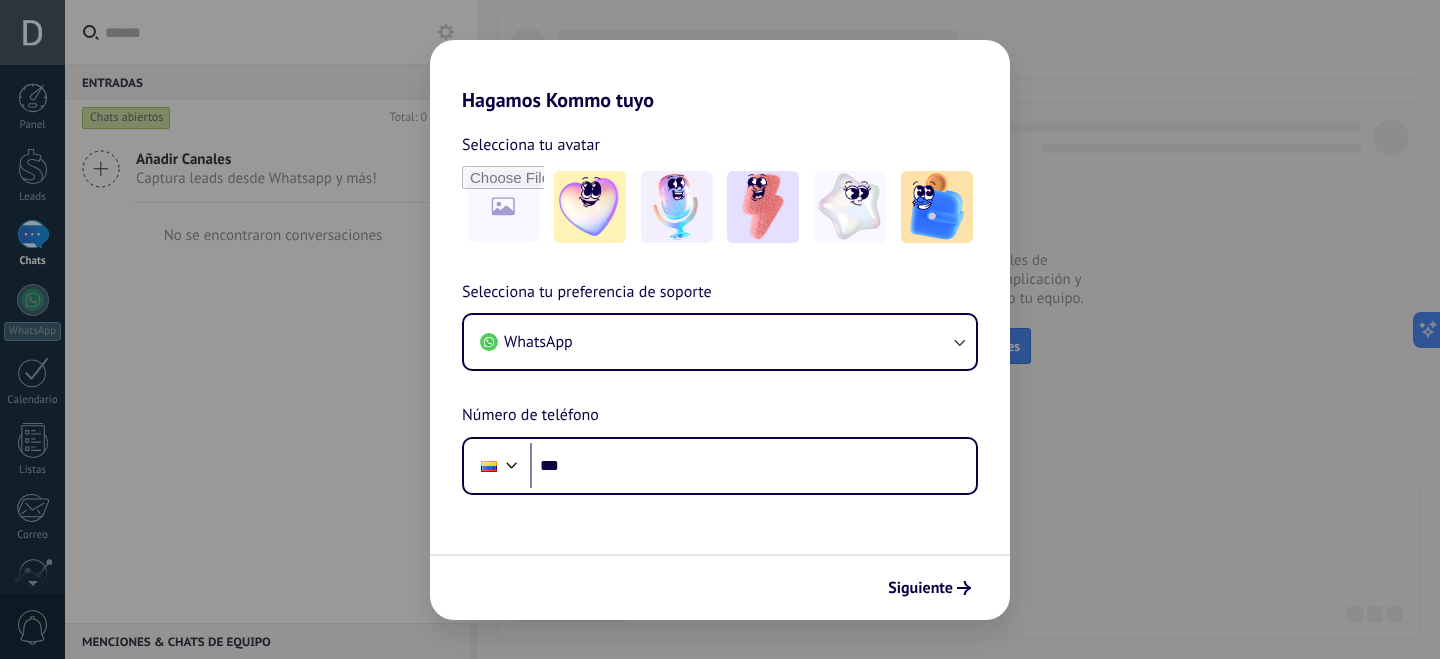 click on "Hagamos Kommo tuyo Selecciona tu avatar Selecciona tu preferencia de soporte WhatsApp Número de teléfono Phone *** Siguiente" at bounding box center (720, 329) 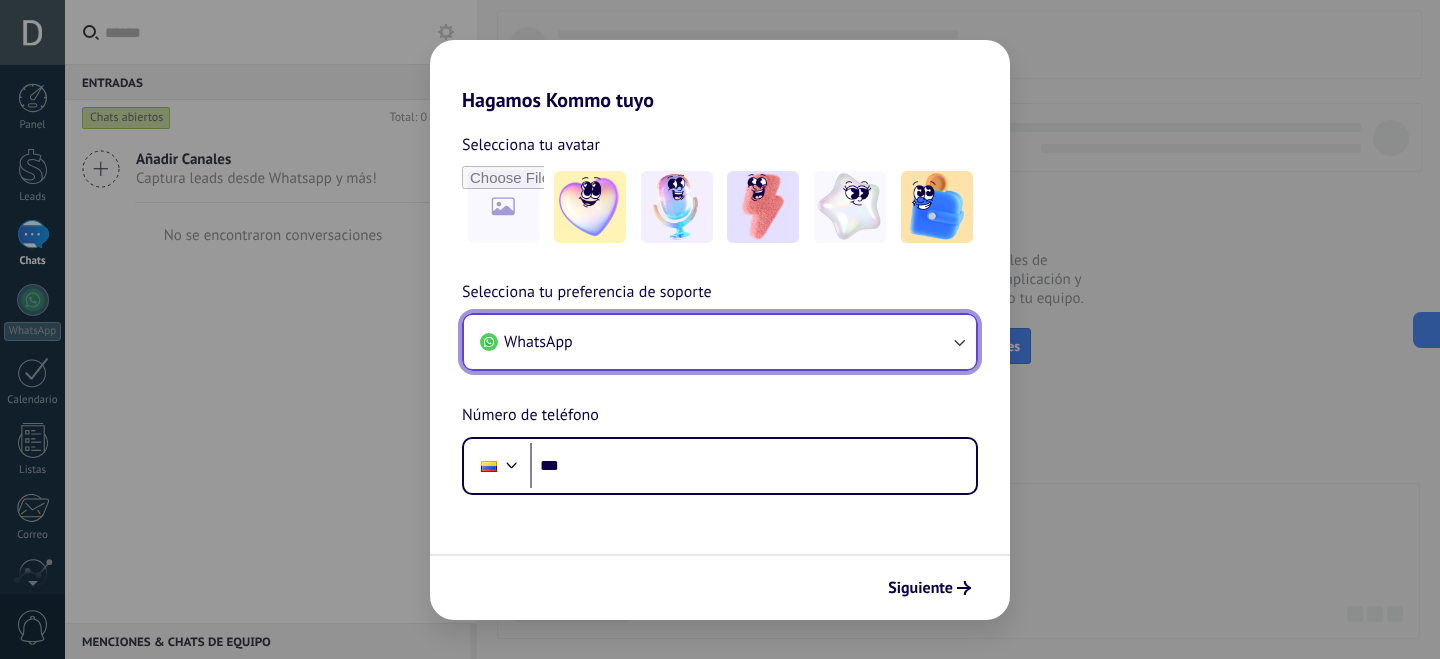 click on "WhatsApp" at bounding box center (720, 342) 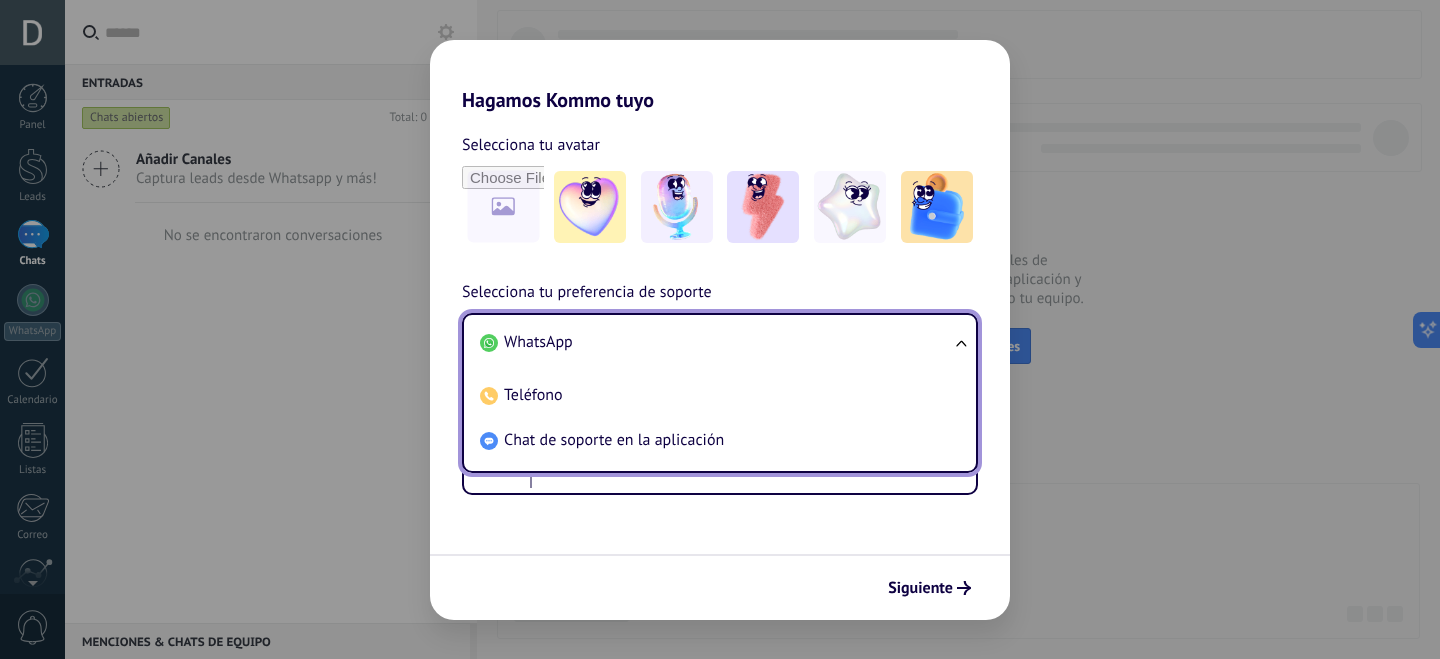 click on "Hagamos Kommo tuyo Selecciona tu avatar Selecciona tu preferencia de soporte WhatsApp WhatsApp Teléfono Chat de soporte en la aplicación Número de teléfono Phone *** Siguiente" at bounding box center [720, 329] 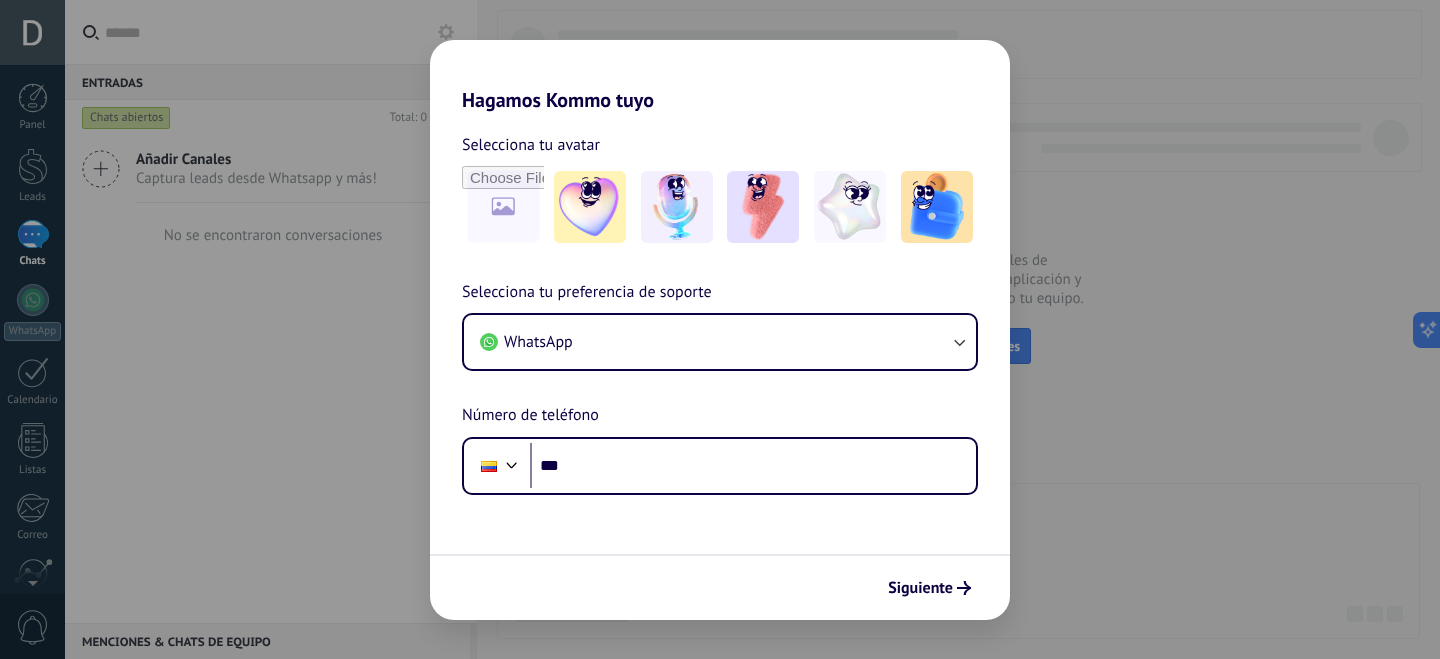 click on "Hagamos Kommo tuyo Selecciona tu avatar Selecciona tu preferencia de soporte WhatsApp Número de teléfono Phone *** Siguiente" at bounding box center [720, 329] 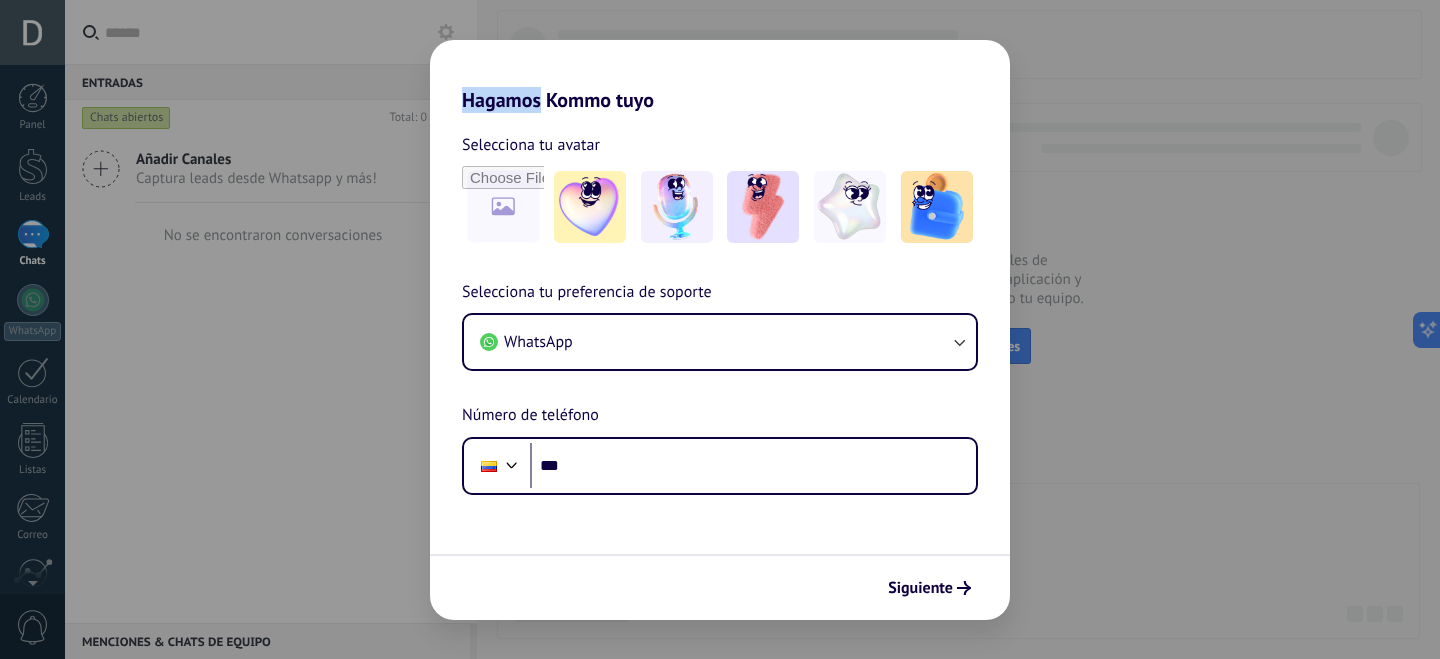click on "Hagamos Kommo tuyo Selecciona tu avatar Selecciona tu preferencia de soporte WhatsApp Número de teléfono Phone *** Siguiente" at bounding box center (720, 329) 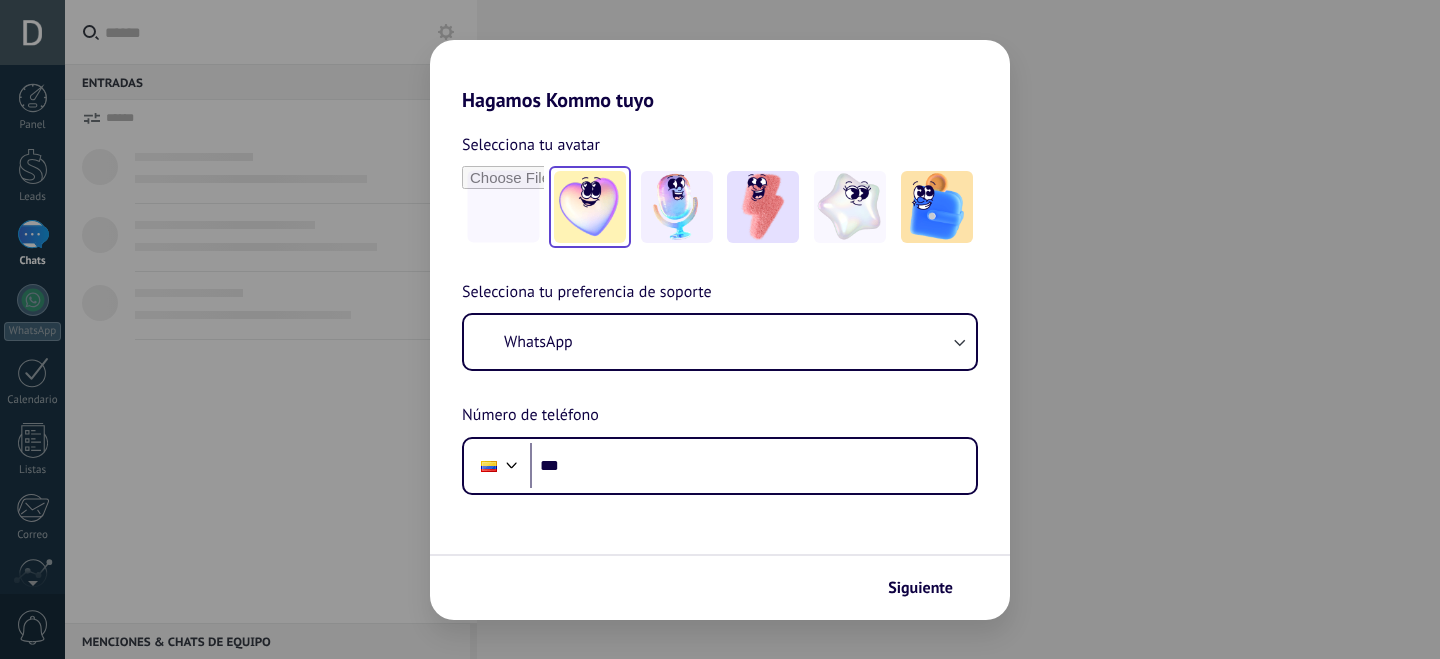 scroll, scrollTop: 0, scrollLeft: 0, axis: both 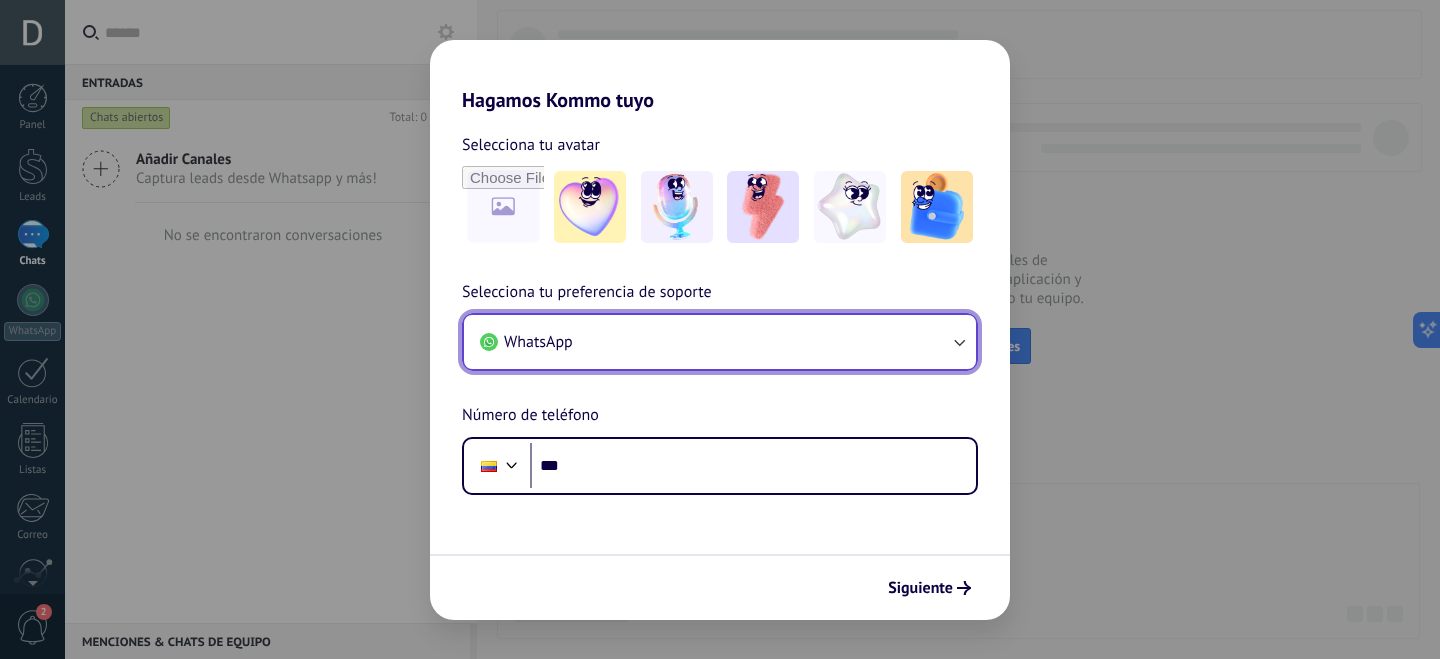 click on "WhatsApp" at bounding box center [720, 342] 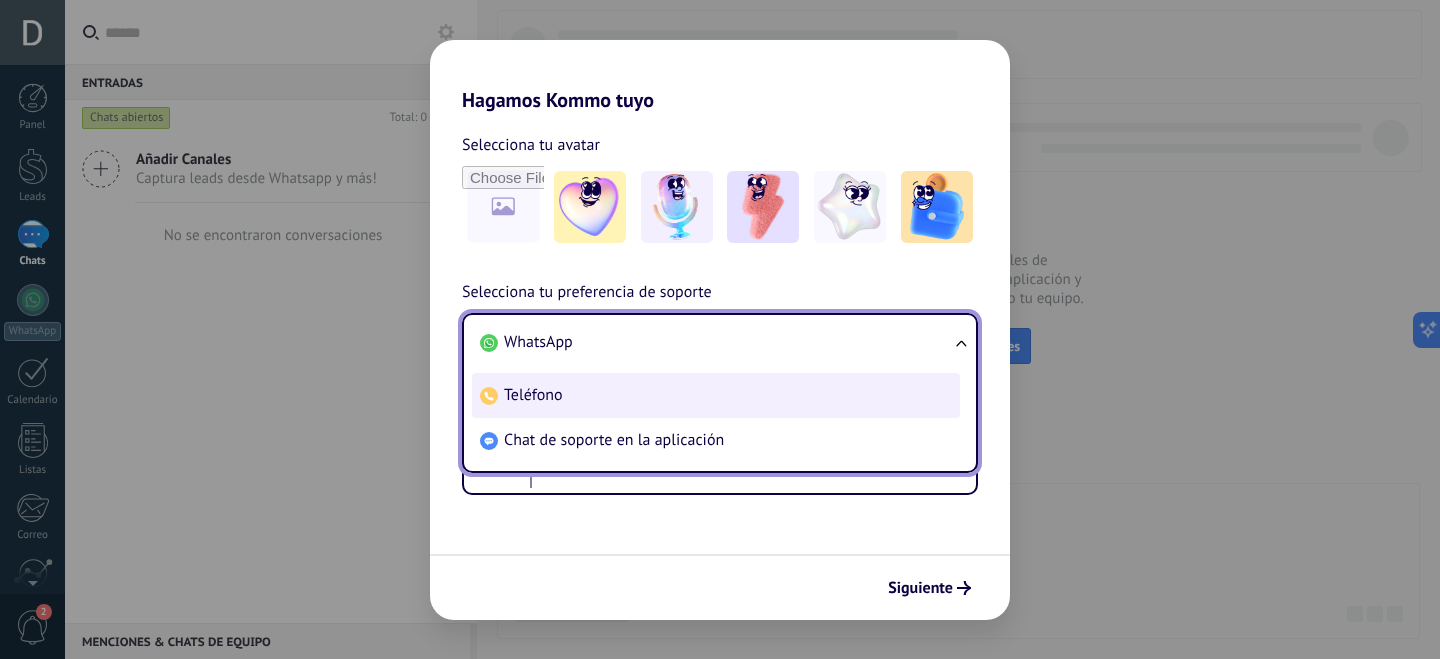 click on "Teléfono" at bounding box center [716, 395] 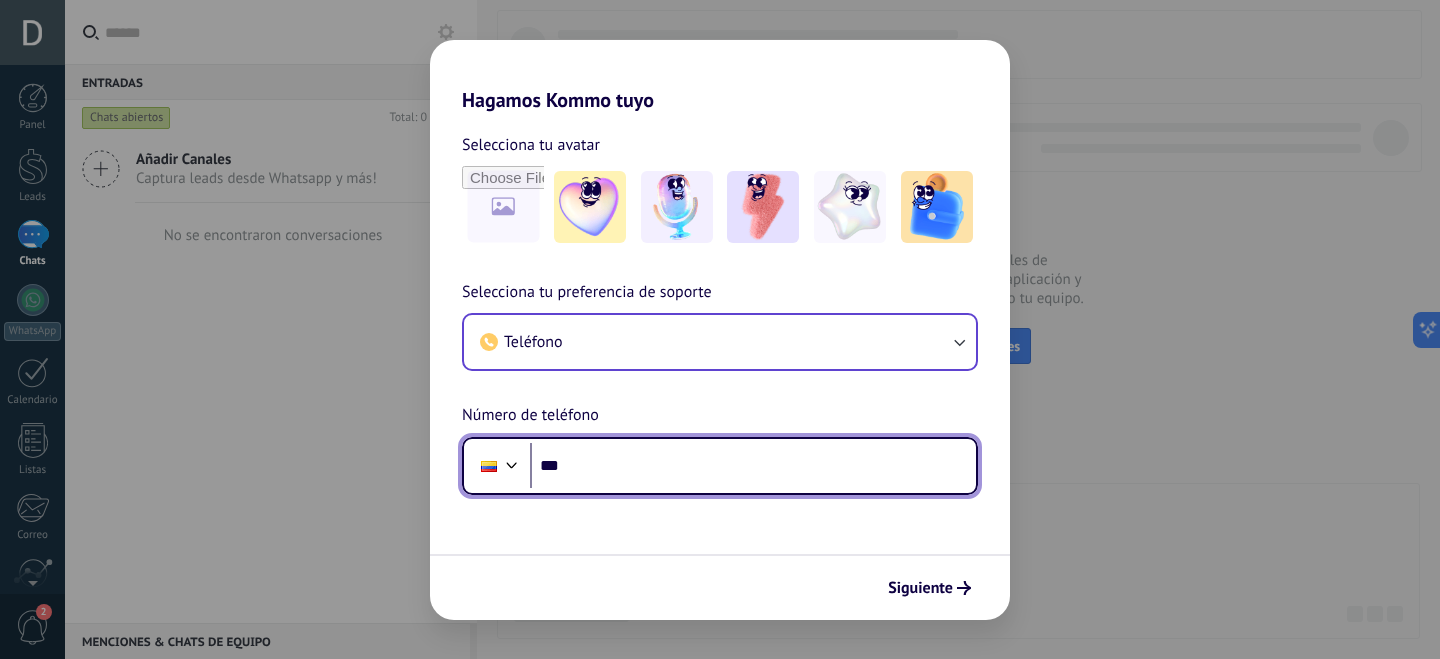 click on "***" at bounding box center (753, 466) 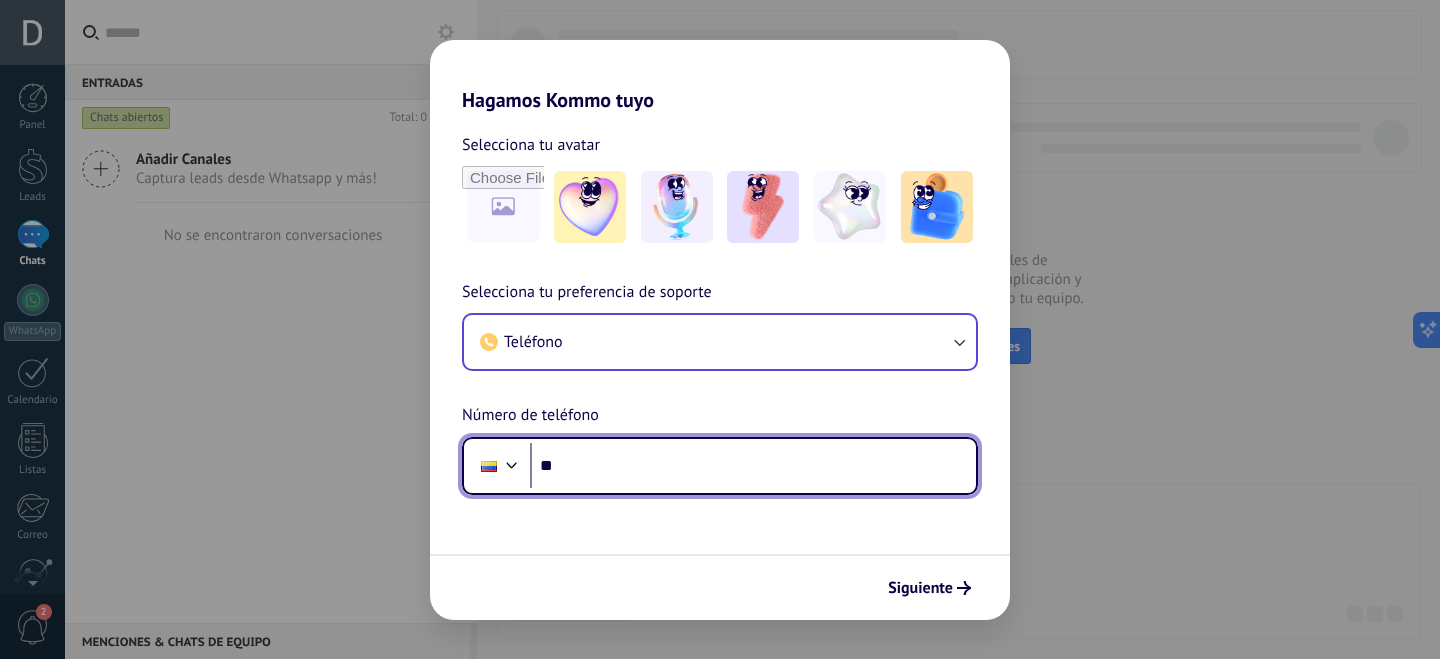 type on "**" 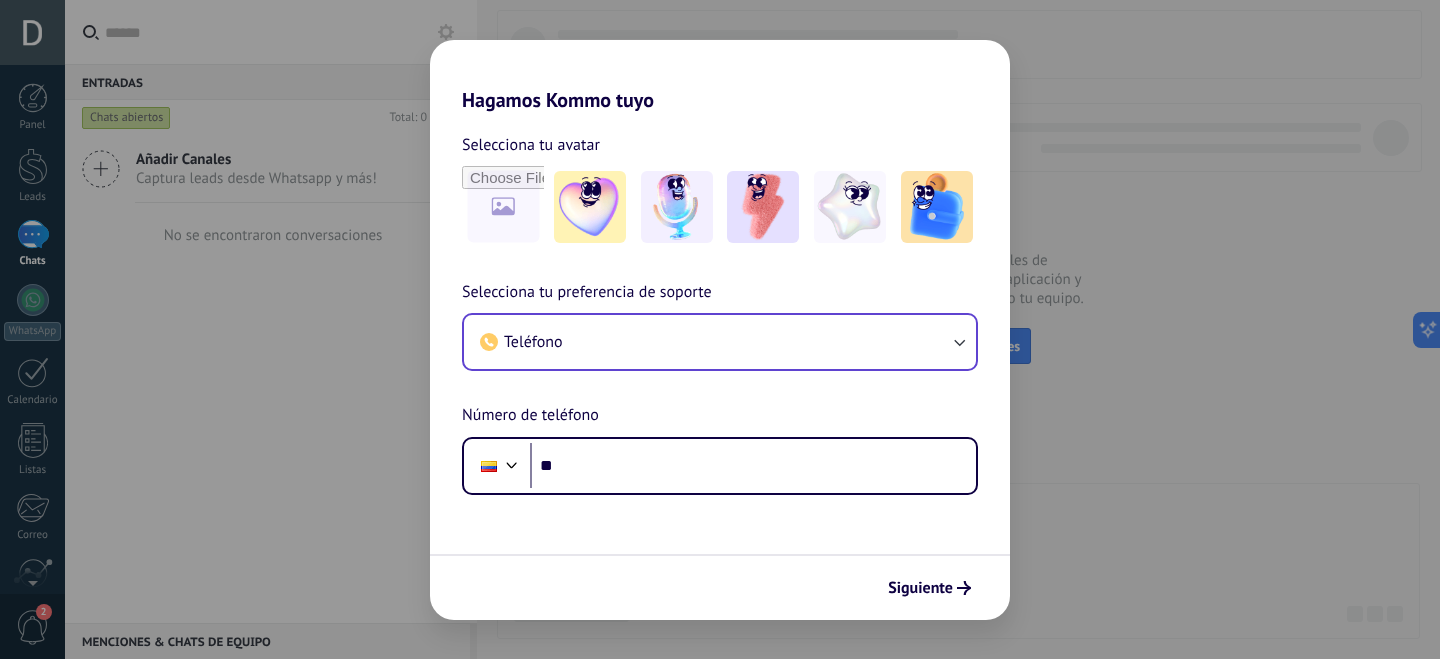 click on "Siguiente" at bounding box center (720, 587) 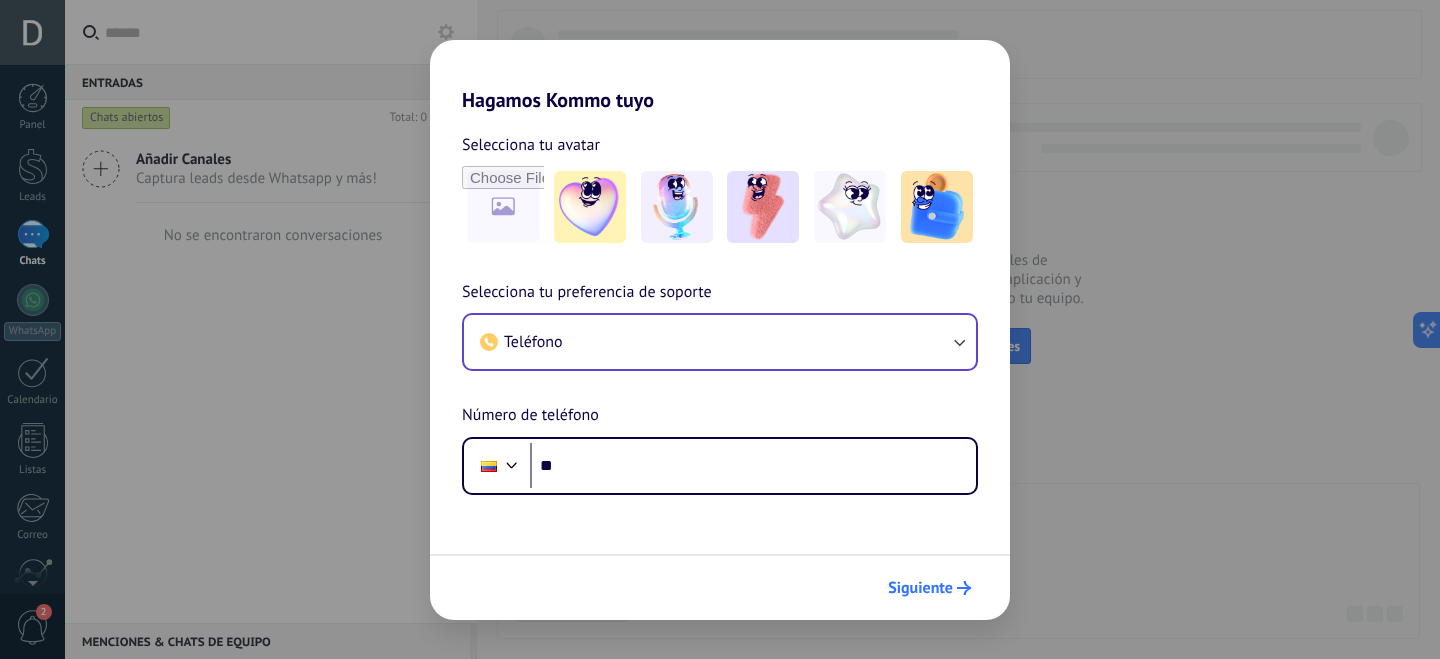 scroll, scrollTop: 0, scrollLeft: 0, axis: both 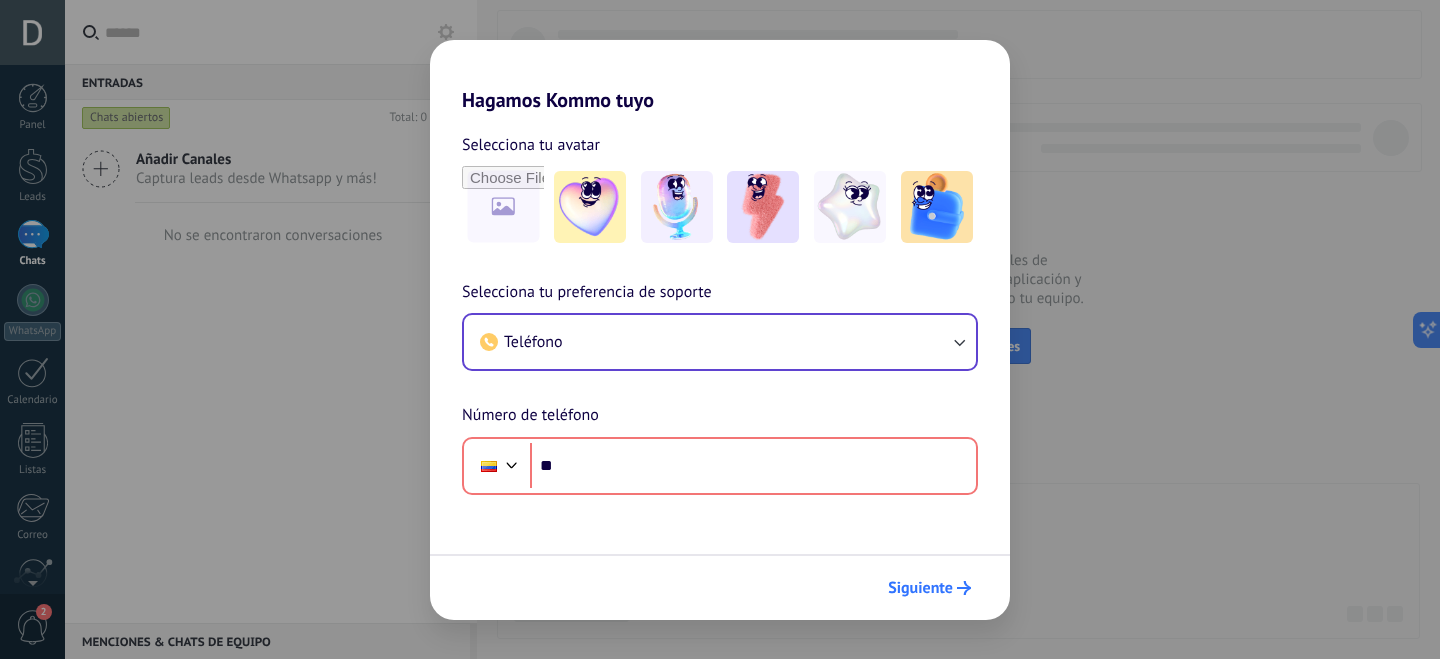 click on "Siguiente" at bounding box center [929, 588] 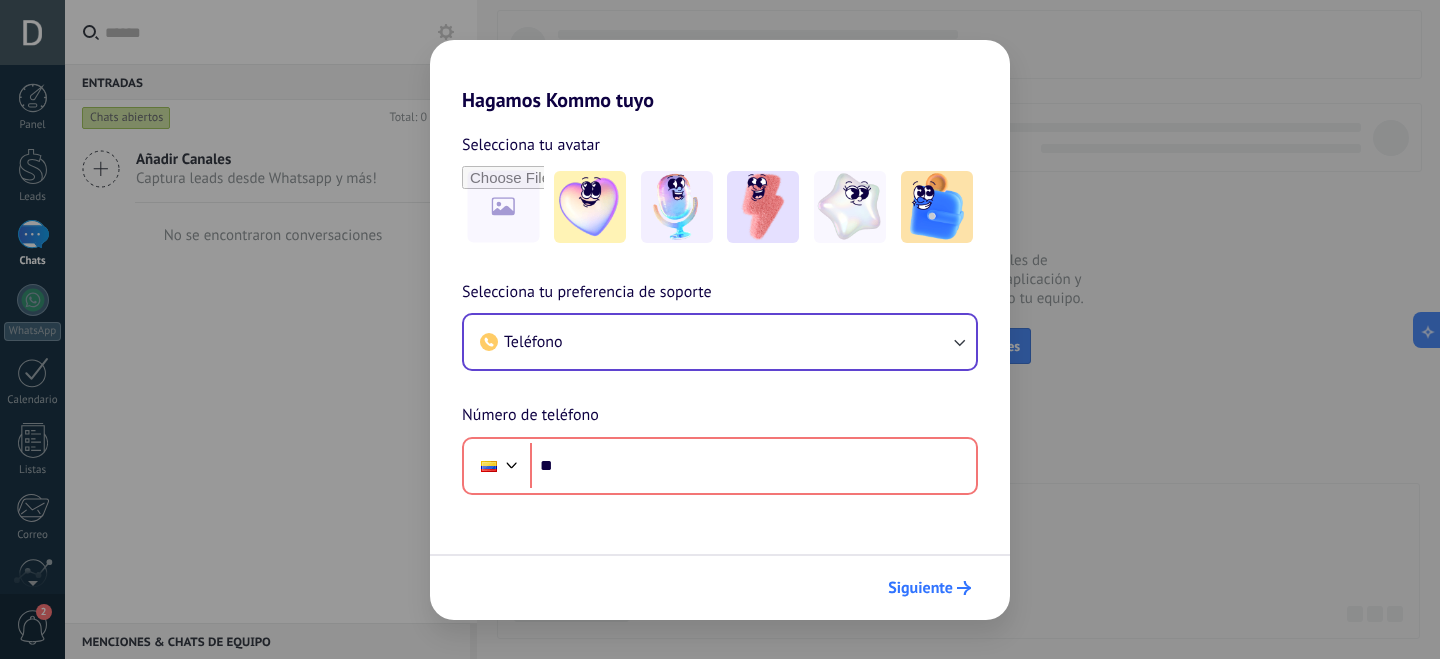 click on "Siguiente" at bounding box center (920, 588) 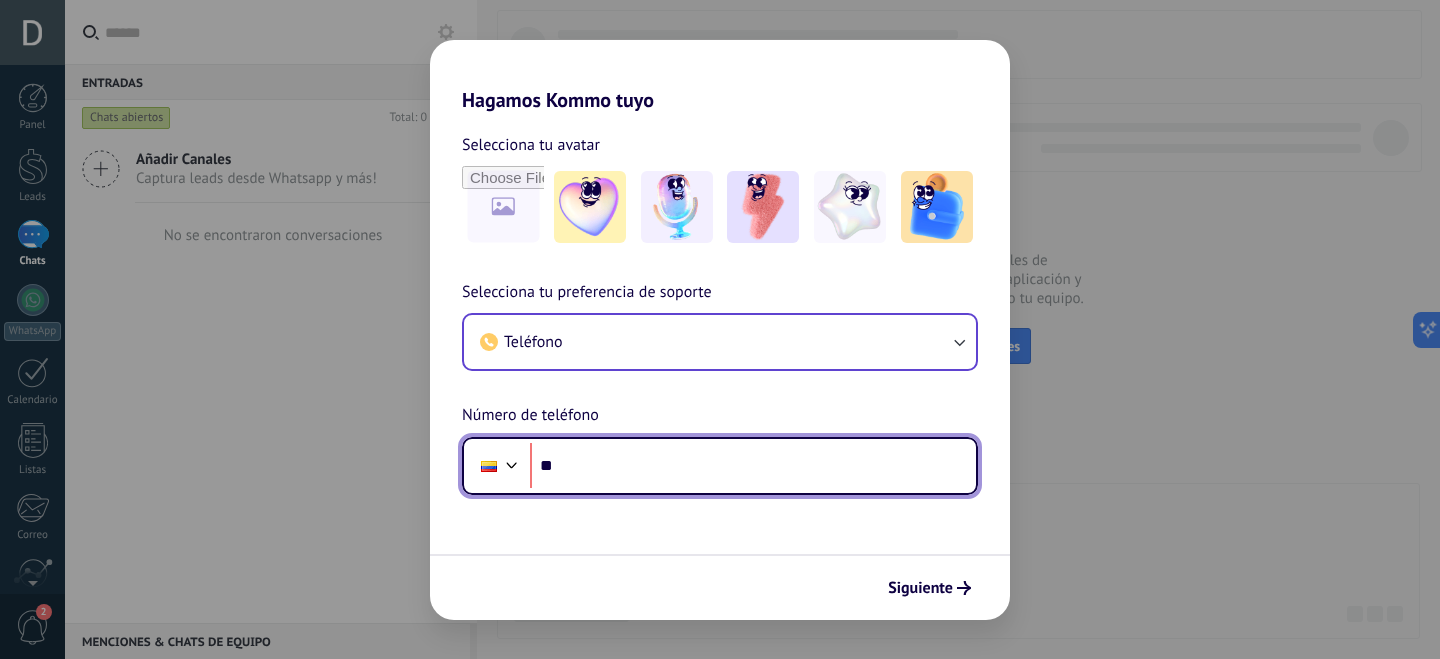 click on "**" at bounding box center (753, 466) 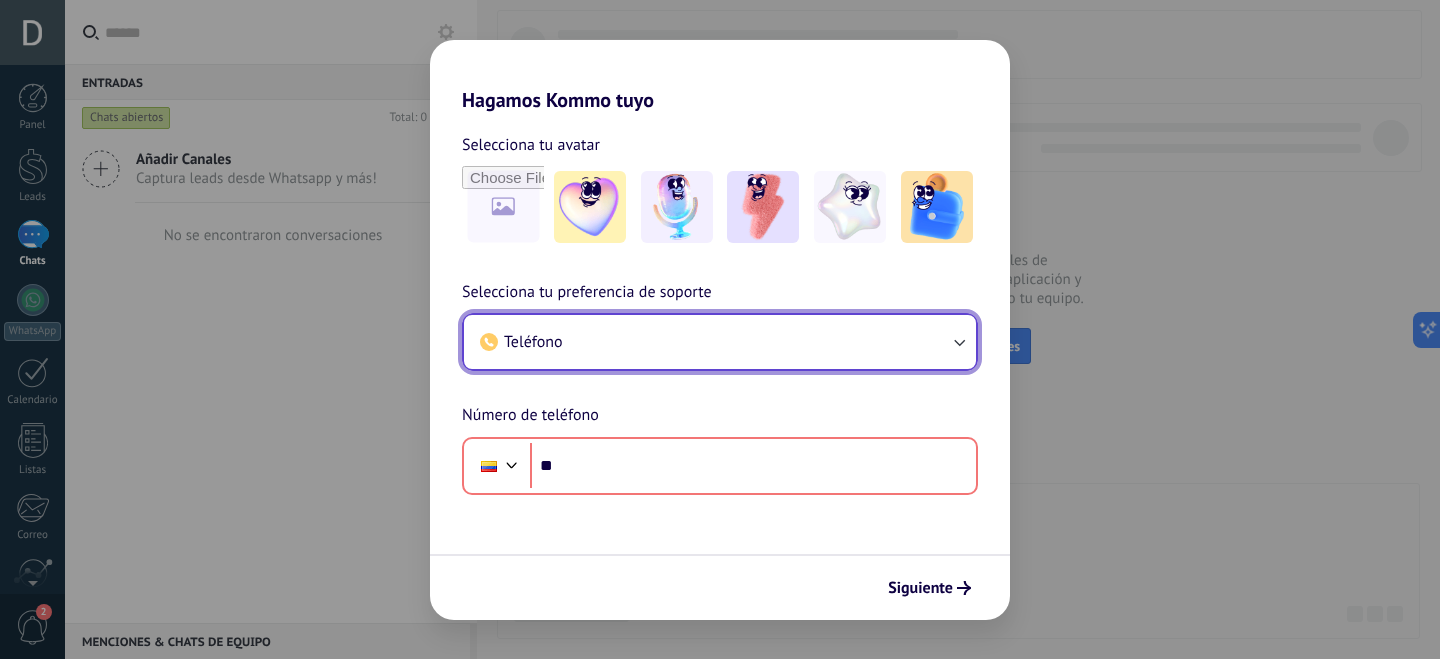 click on "Teléfono" at bounding box center (720, 342) 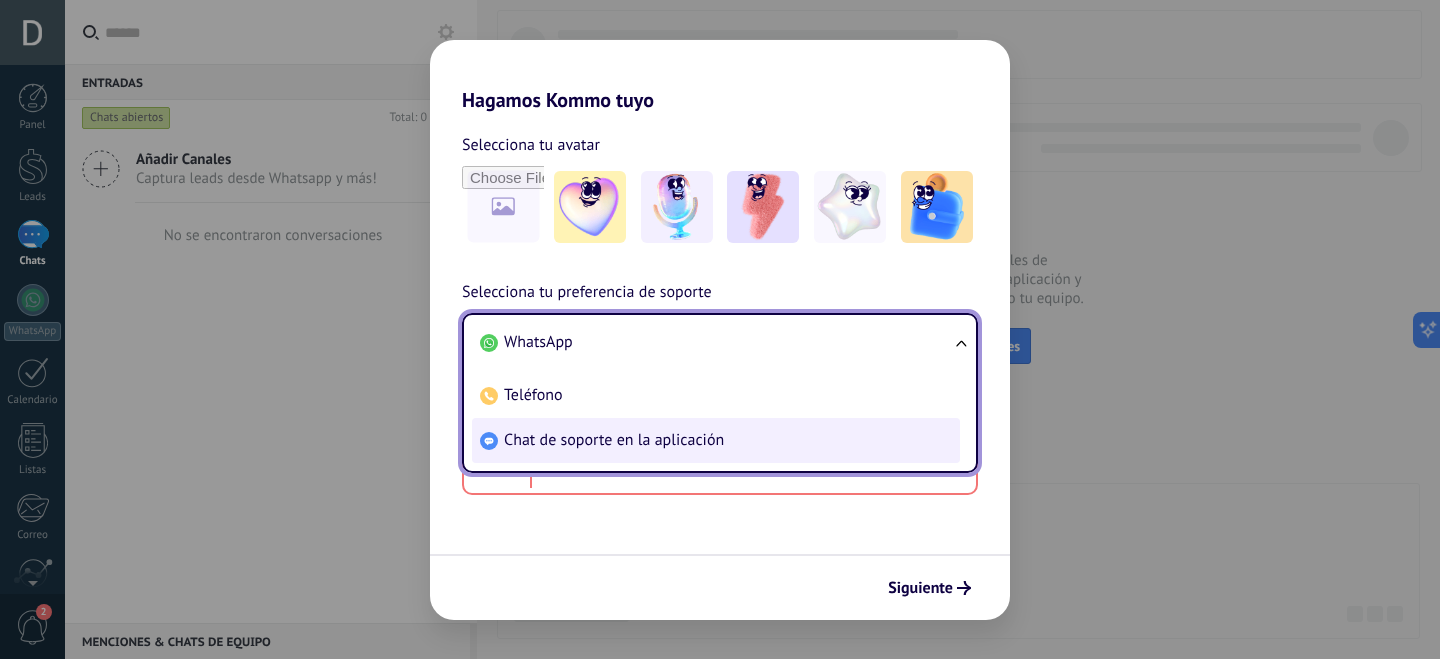 click on "Chat de soporte en la aplicación" at bounding box center (614, 440) 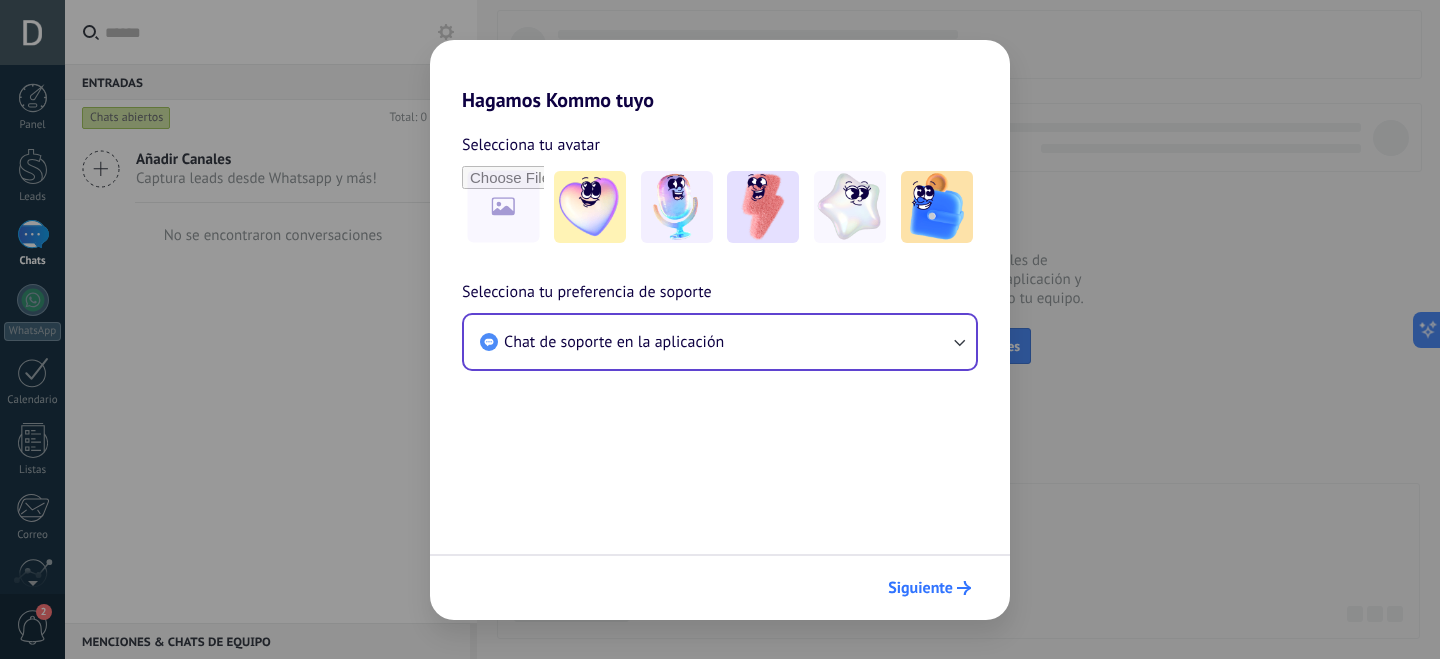 click on "Siguiente" at bounding box center (920, 588) 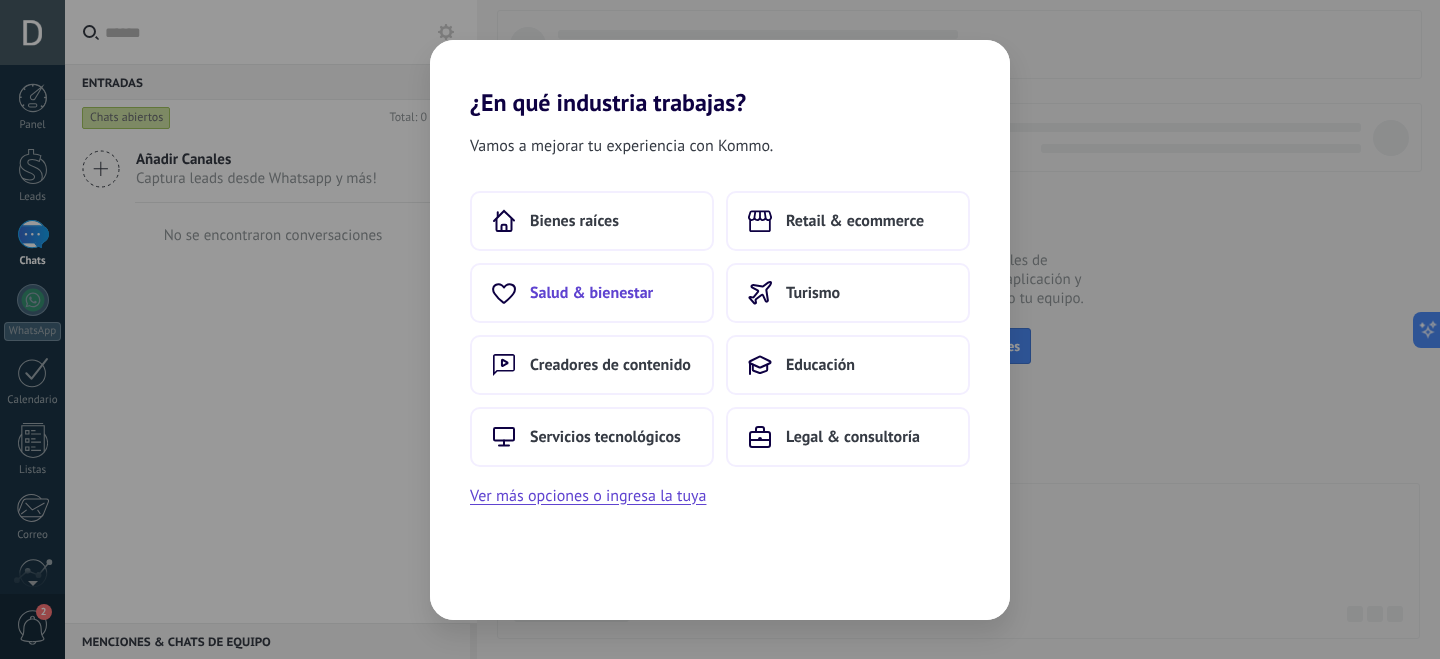 click on "Salud & bienestar" at bounding box center (592, 293) 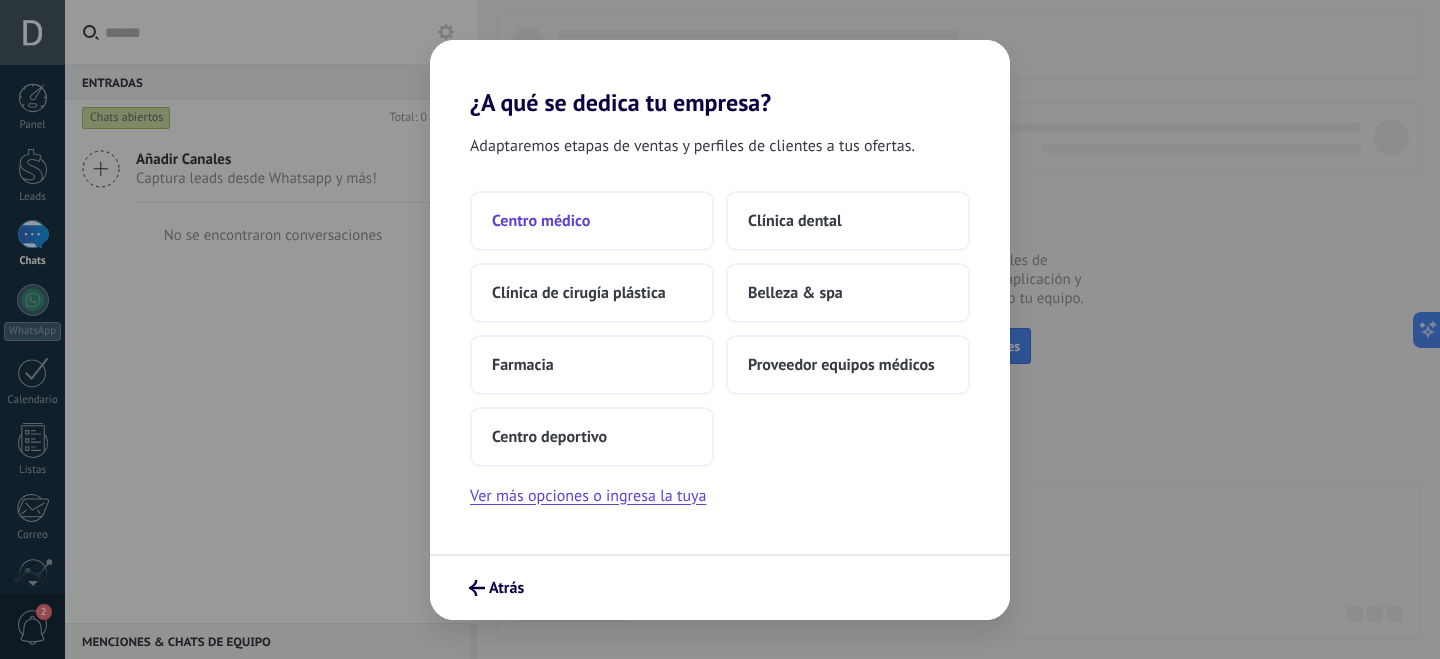 click on "Centro médico" at bounding box center (592, 221) 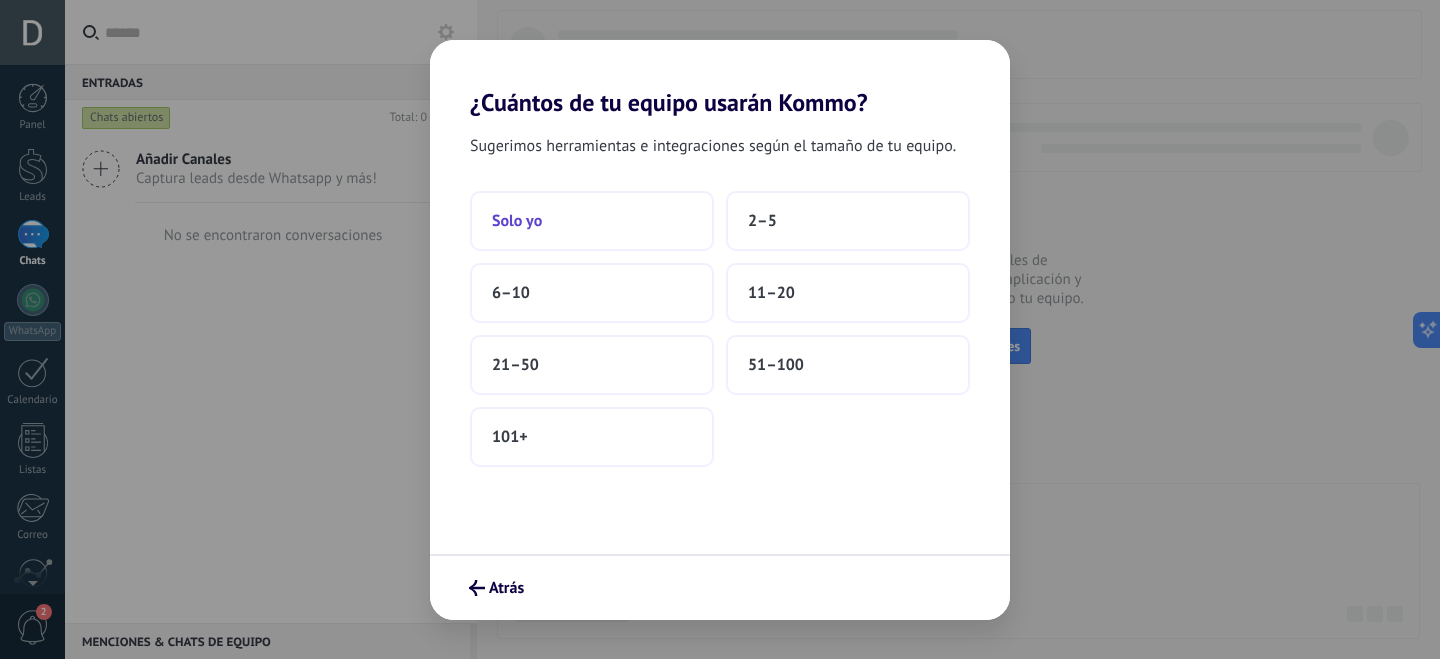 click on "Solo yo" at bounding box center [592, 221] 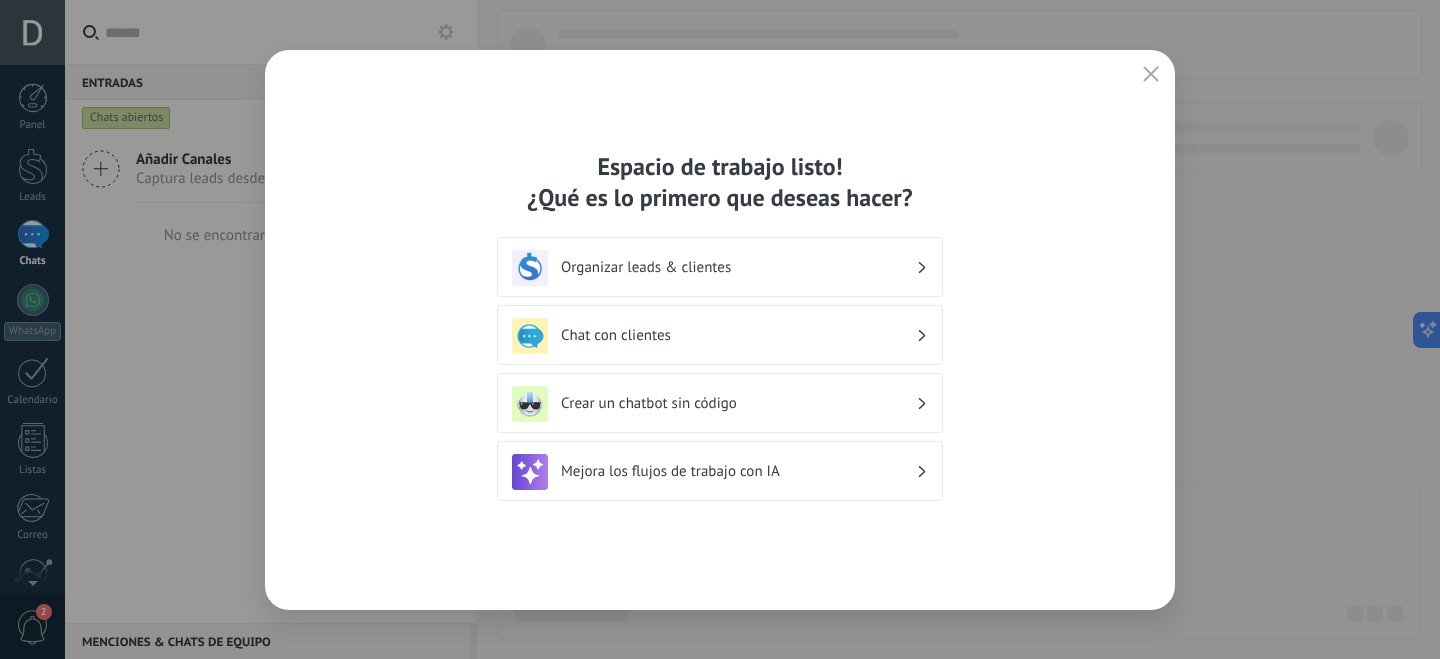 drag, startPoint x: 1140, startPoint y: 70, endPoint x: 1152, endPoint y: 69, distance: 12.0415945 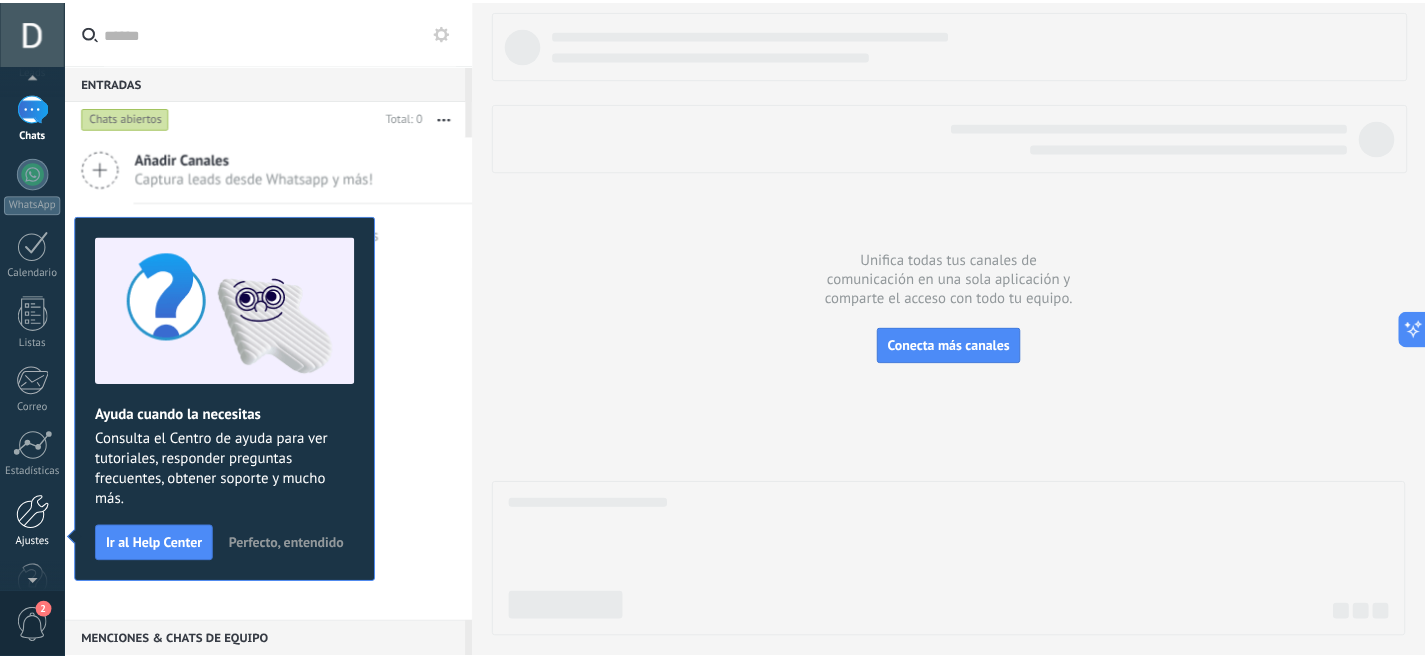 scroll, scrollTop: 173, scrollLeft: 0, axis: vertical 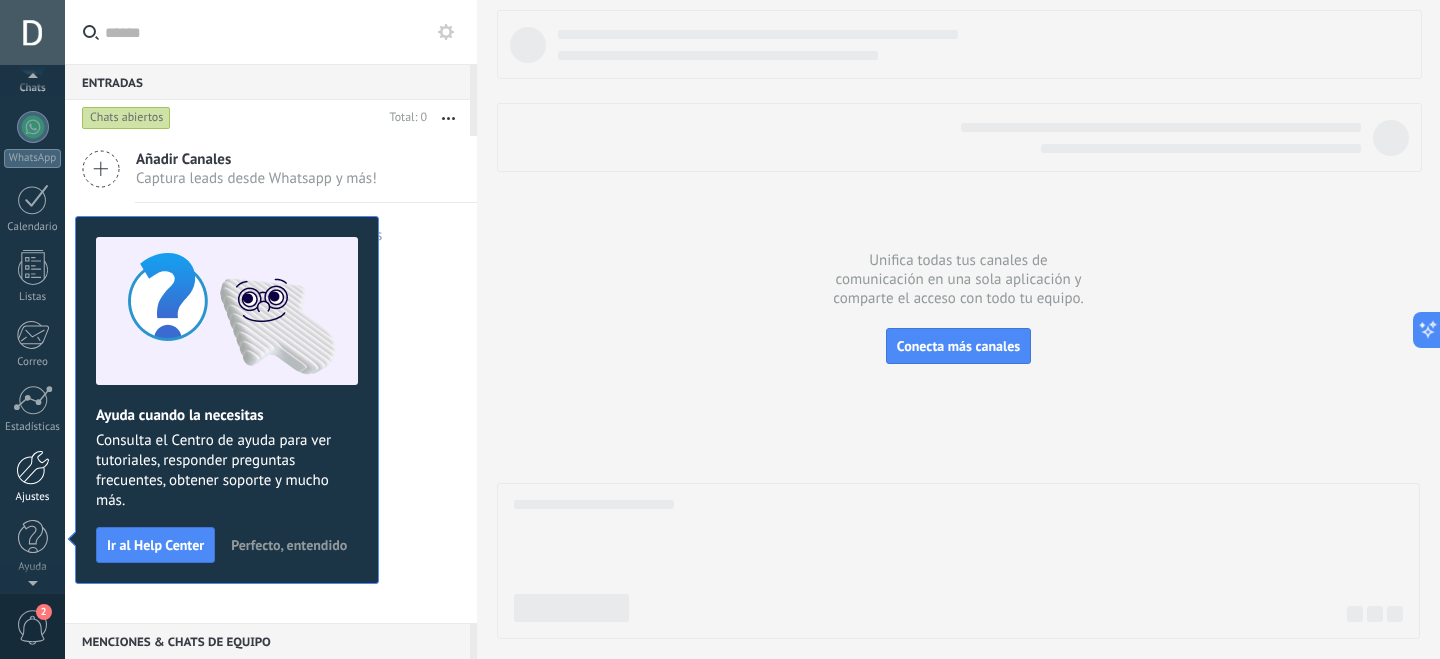 click at bounding box center (33, 467) 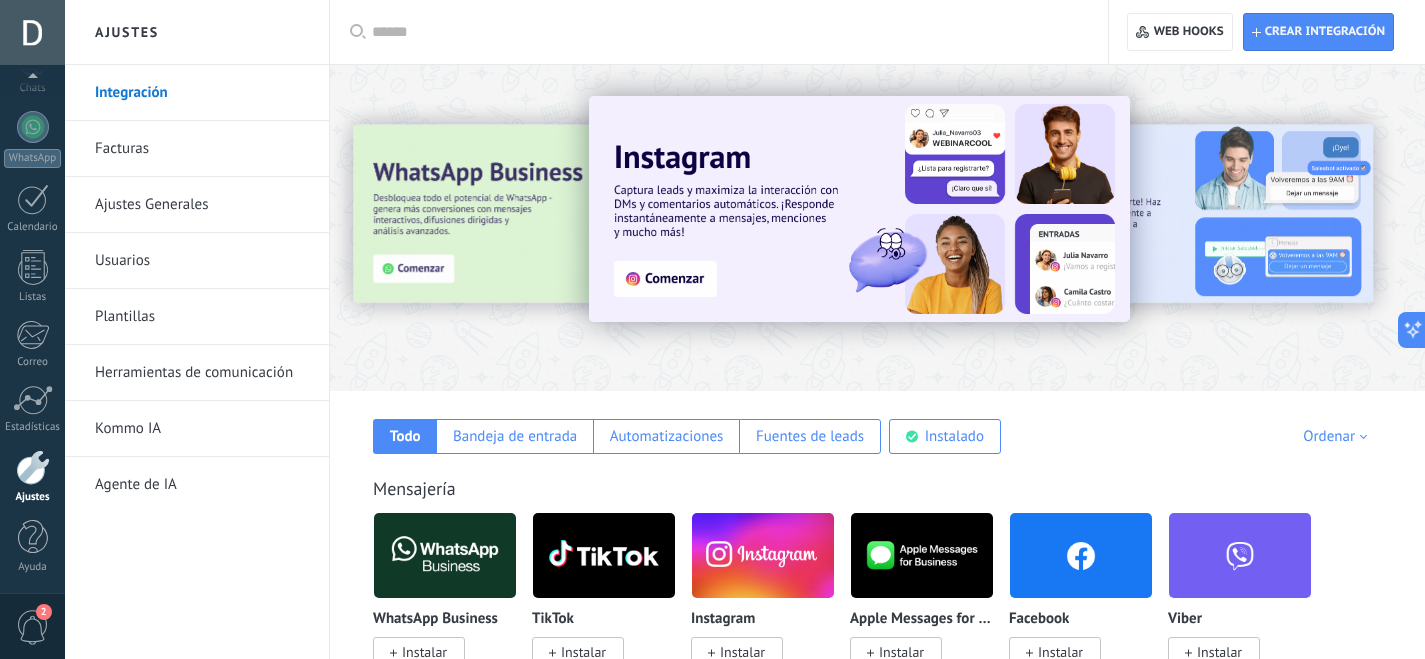 scroll, scrollTop: 921, scrollLeft: 0, axis: vertical 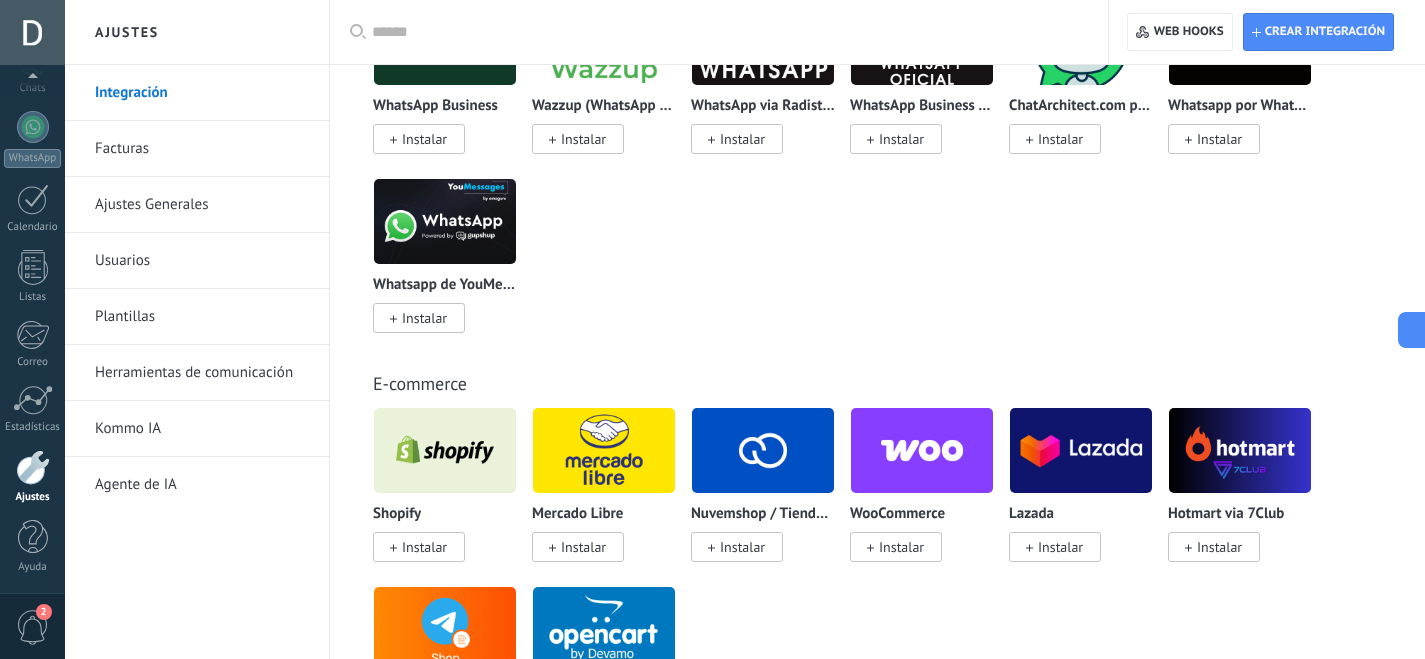 click on "Herramientas de comunicación" at bounding box center (202, 373) 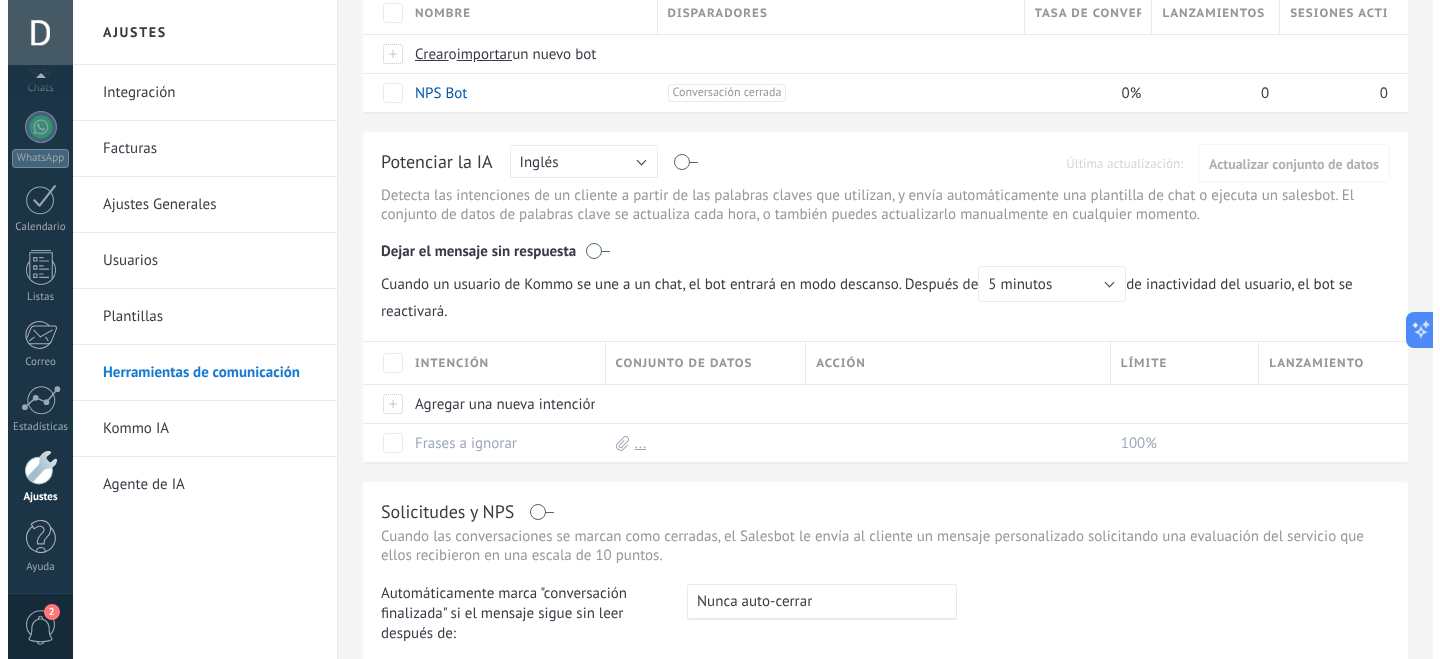 scroll, scrollTop: 0, scrollLeft: 0, axis: both 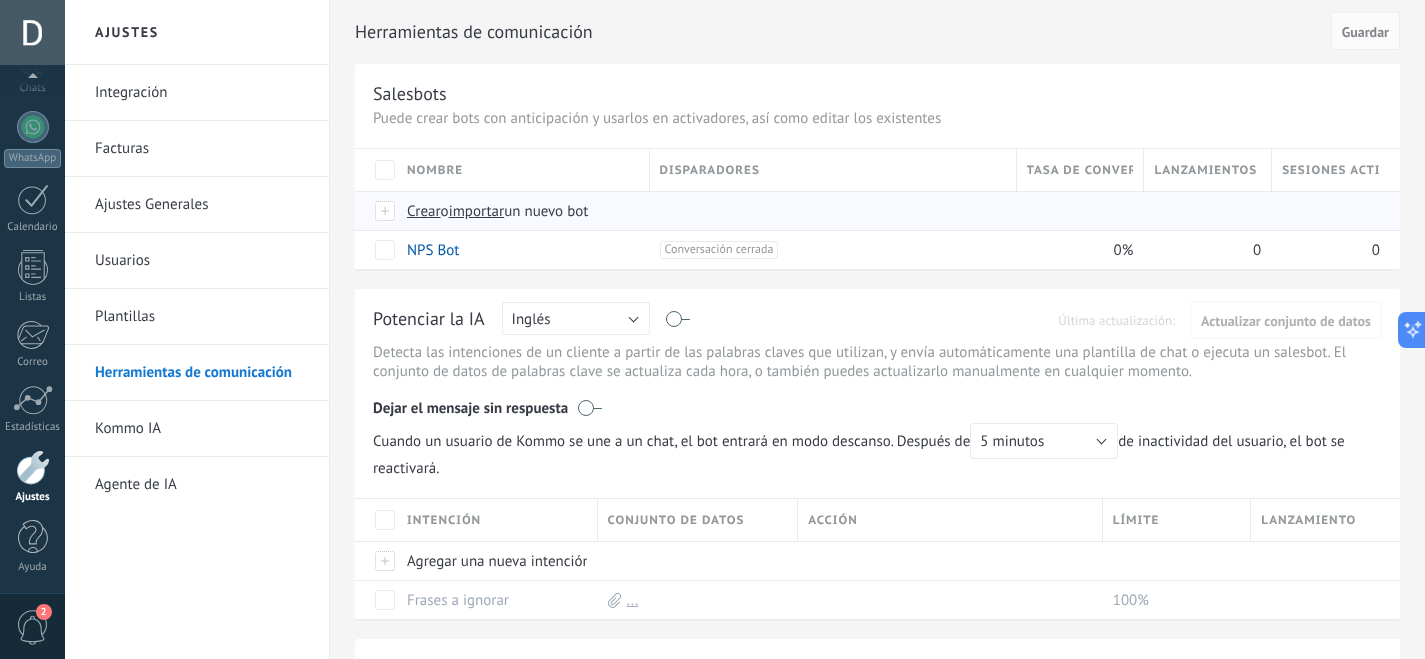 click on "importar" at bounding box center [477, 211] 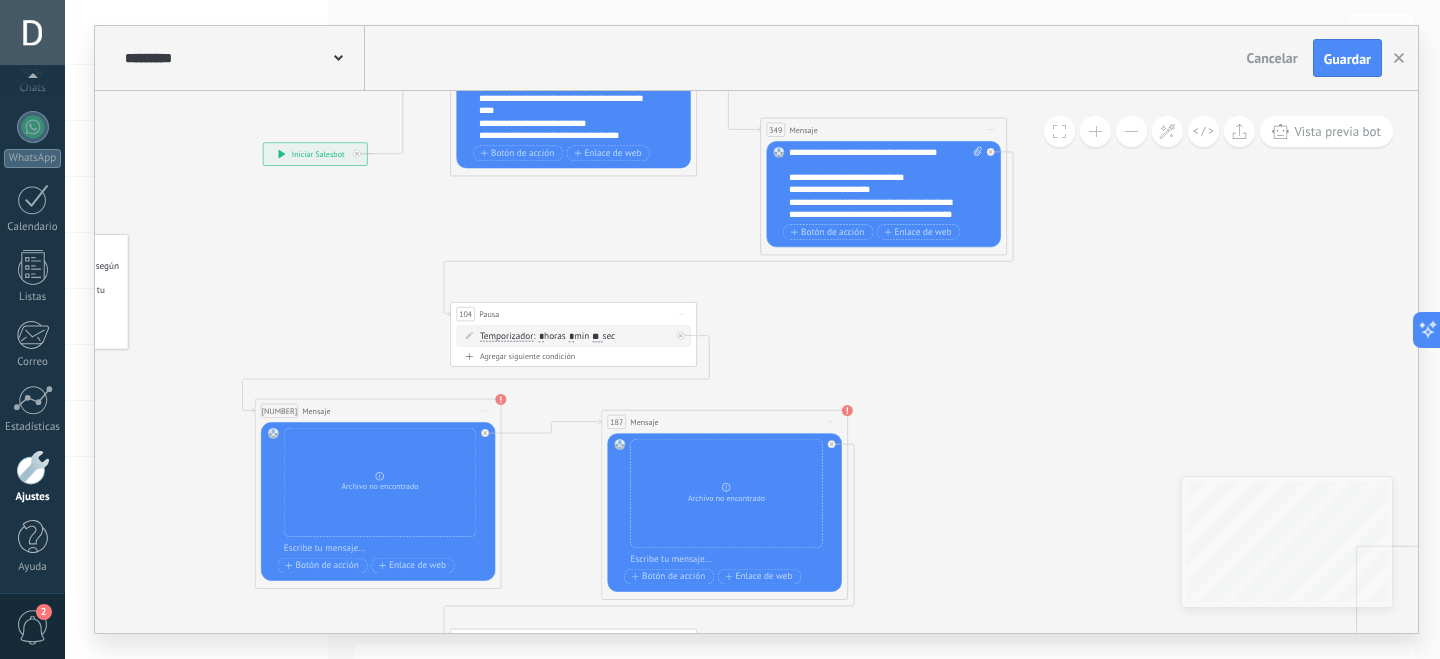 drag, startPoint x: 1220, startPoint y: 369, endPoint x: 478, endPoint y: 394, distance: 742.421 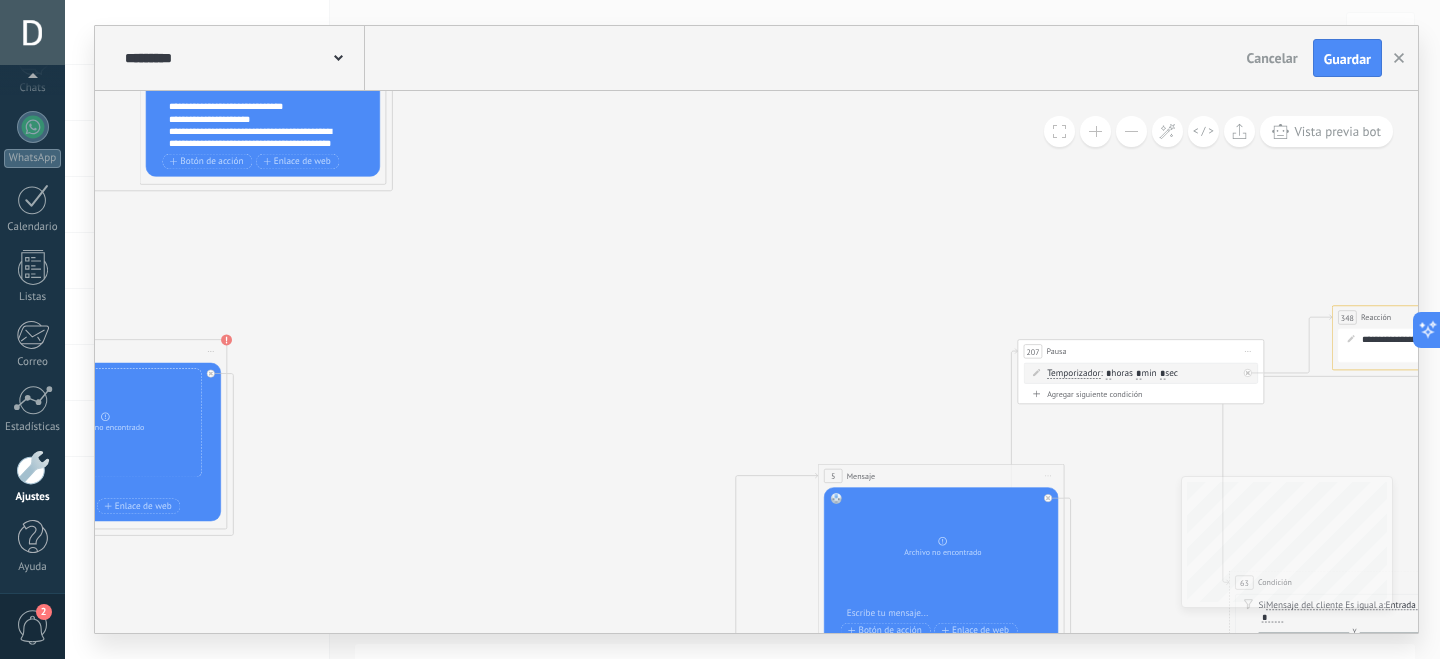 drag, startPoint x: 1047, startPoint y: 378, endPoint x: 868, endPoint y: 288, distance: 200.35219 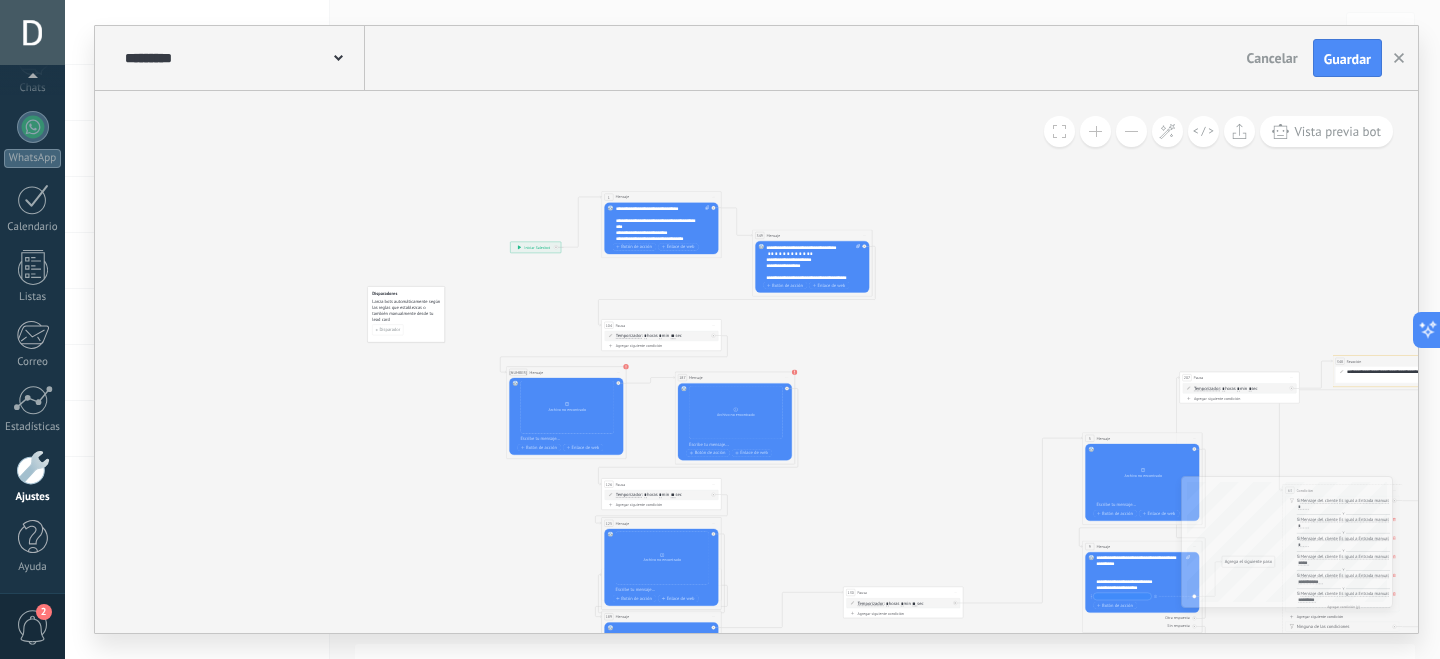 scroll, scrollTop: 117, scrollLeft: 0, axis: vertical 